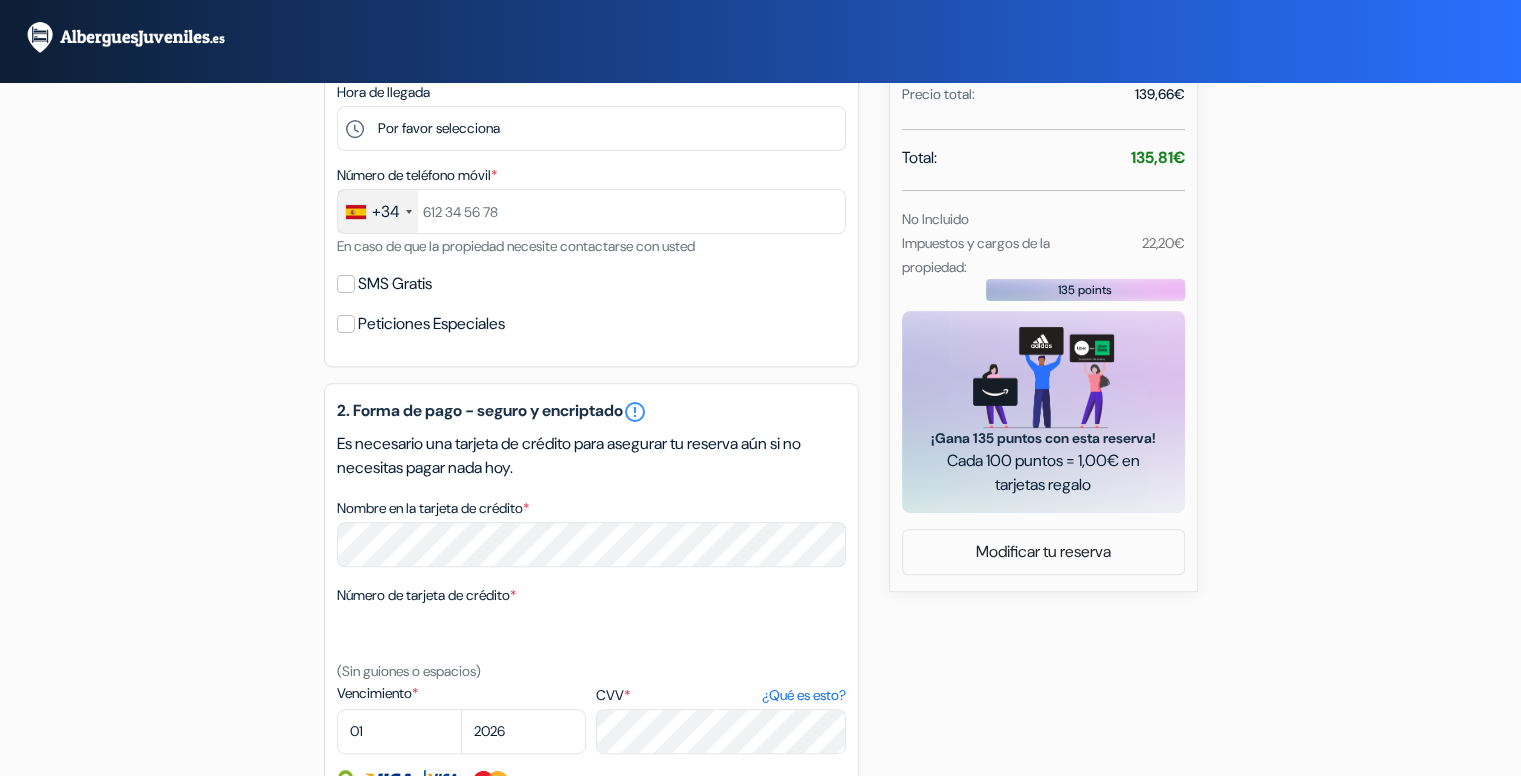 scroll, scrollTop: 700, scrollLeft: 0, axis: vertical 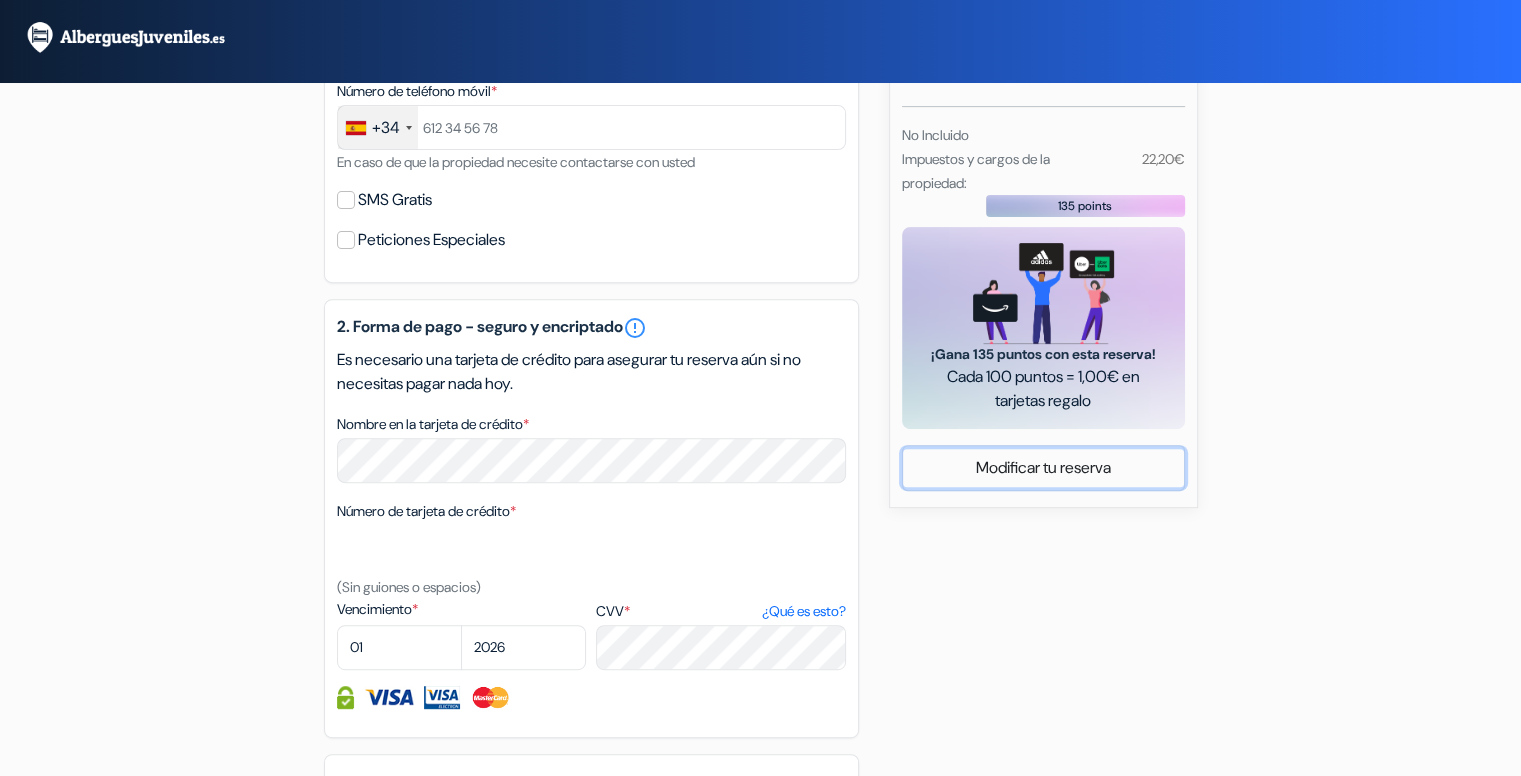 click on "Modificar tu reserva" at bounding box center [1043, 468] 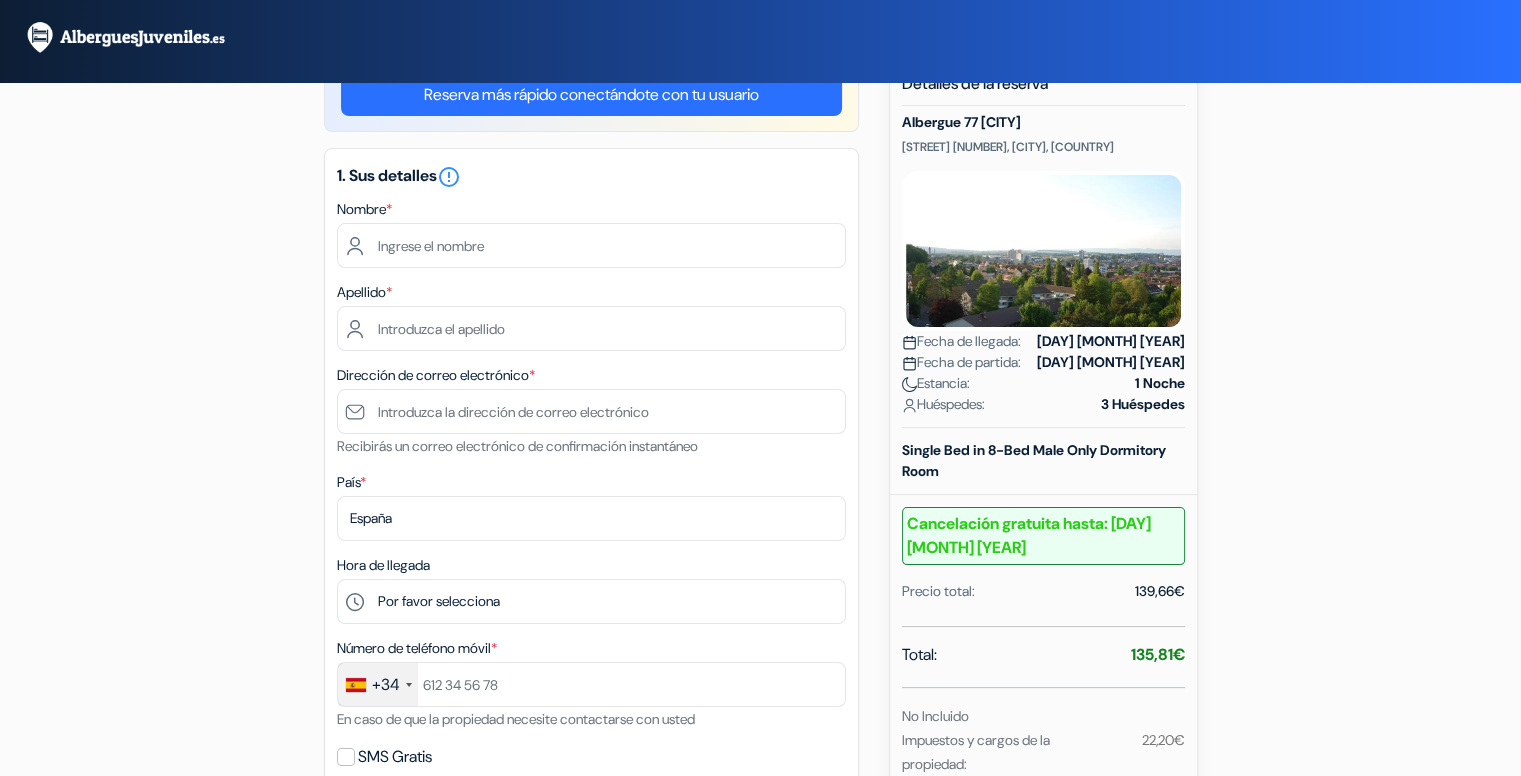 scroll, scrollTop: 500, scrollLeft: 0, axis: vertical 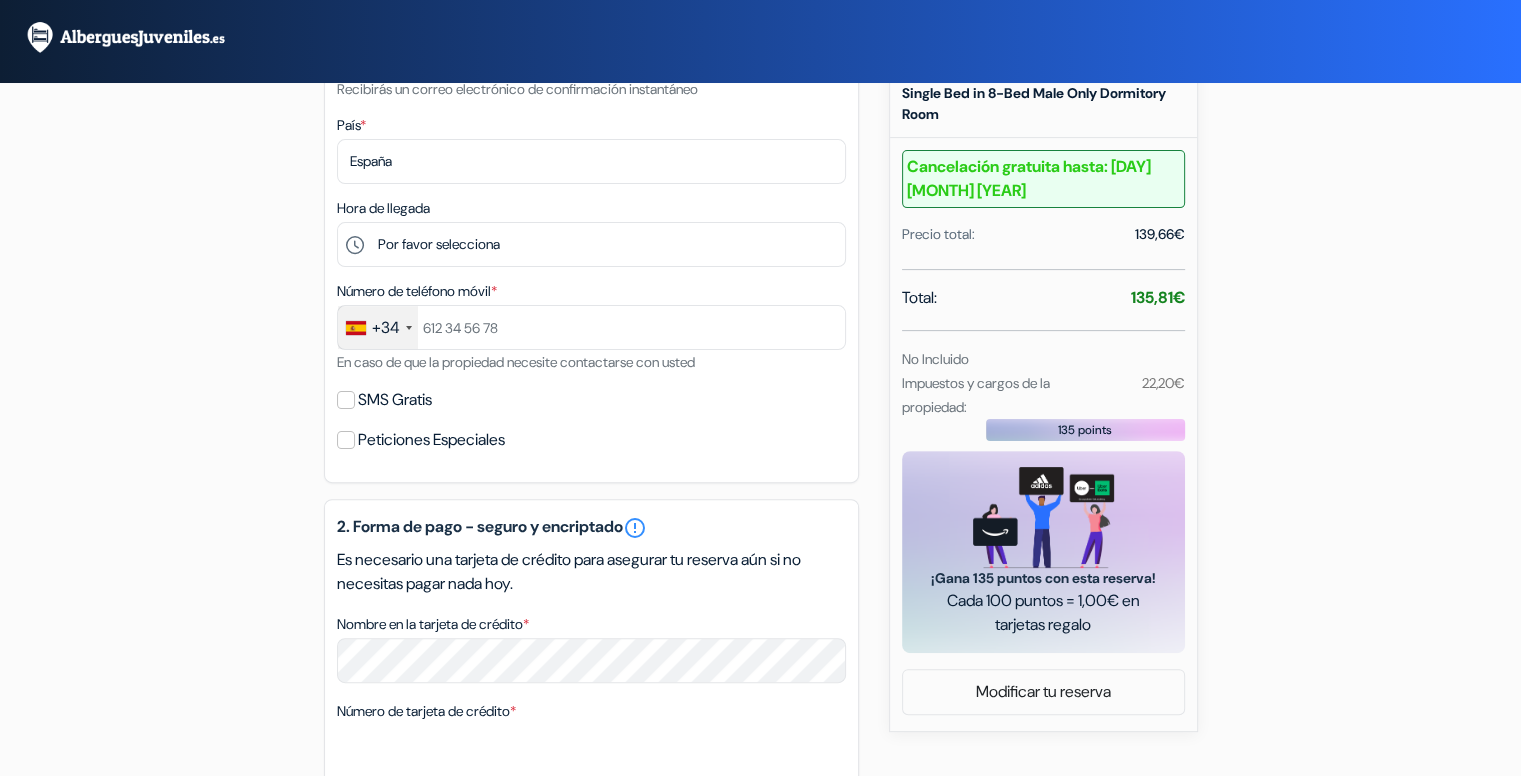 drag, startPoint x: 1121, startPoint y: 300, endPoint x: 1154, endPoint y: 297, distance: 33.13608 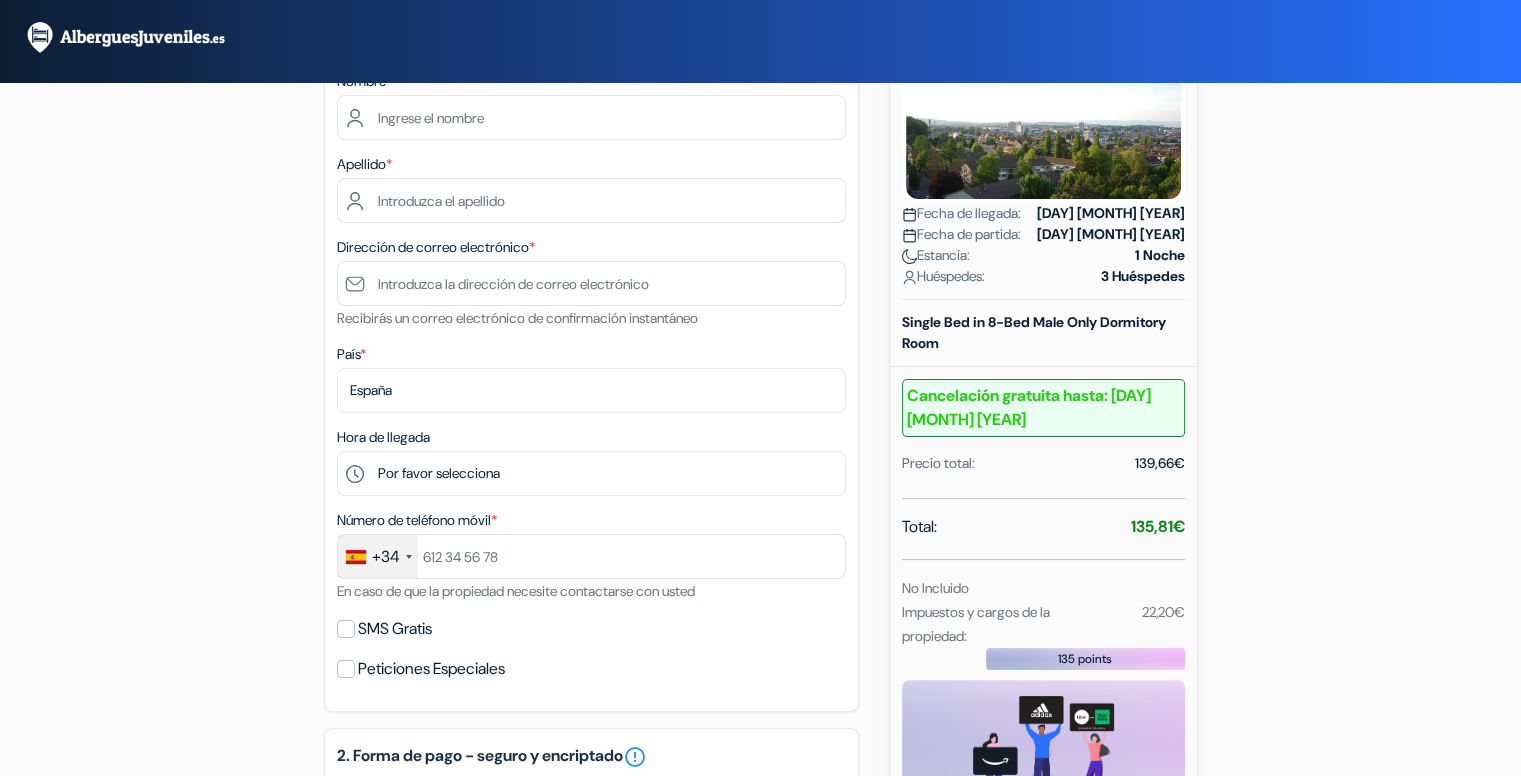 scroll, scrollTop: 0, scrollLeft: 0, axis: both 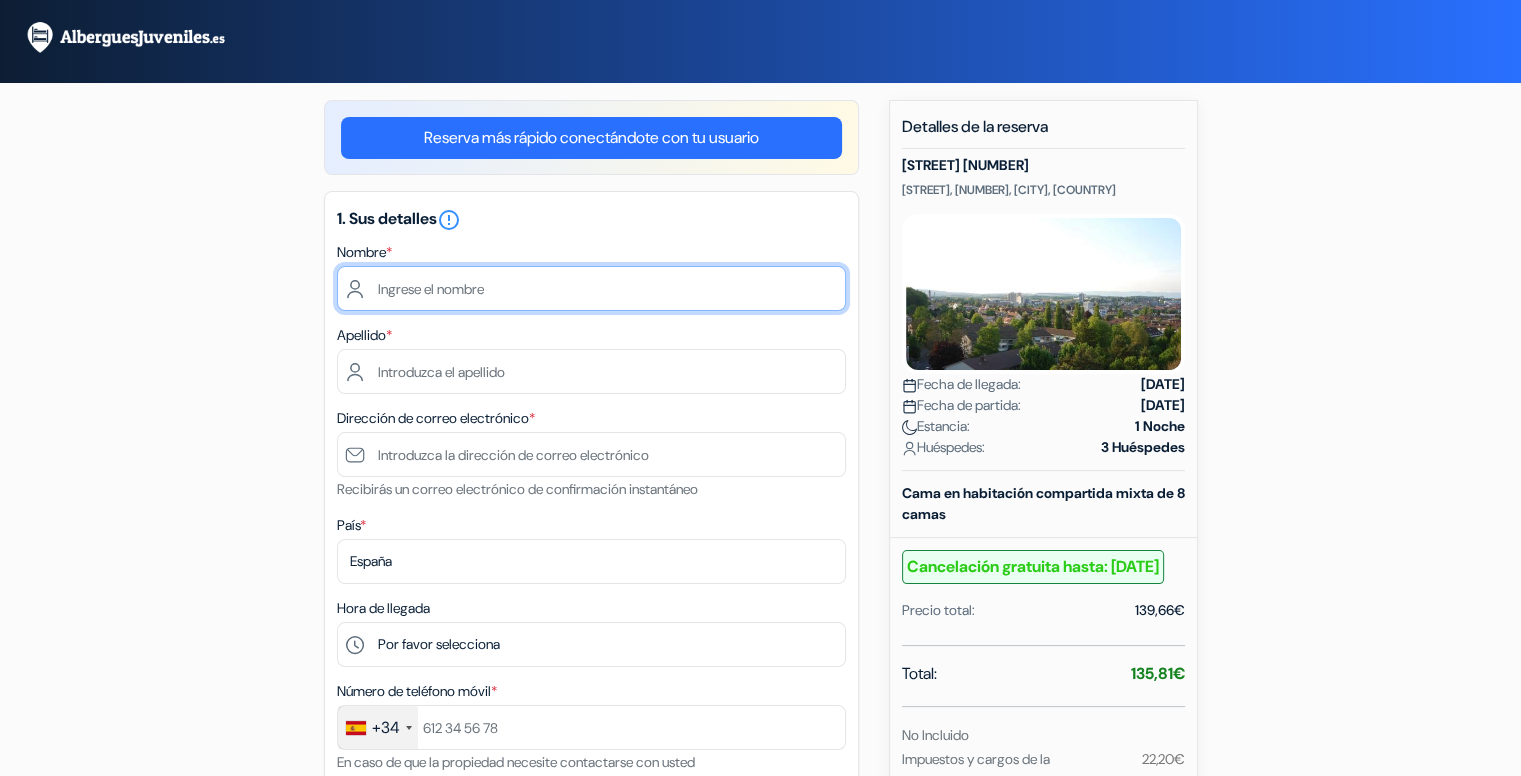 click at bounding box center (591, 288) 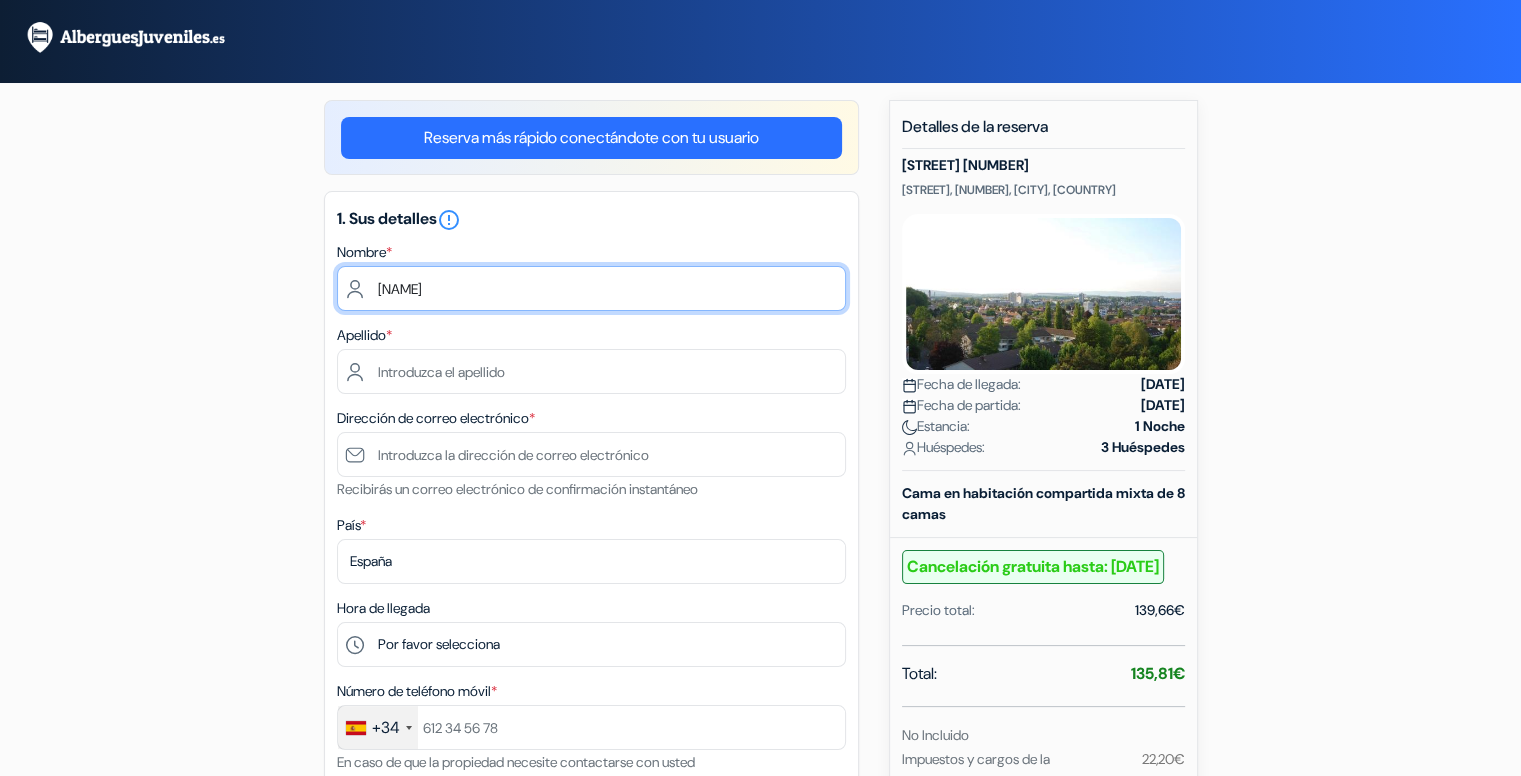 type on "Dolça" 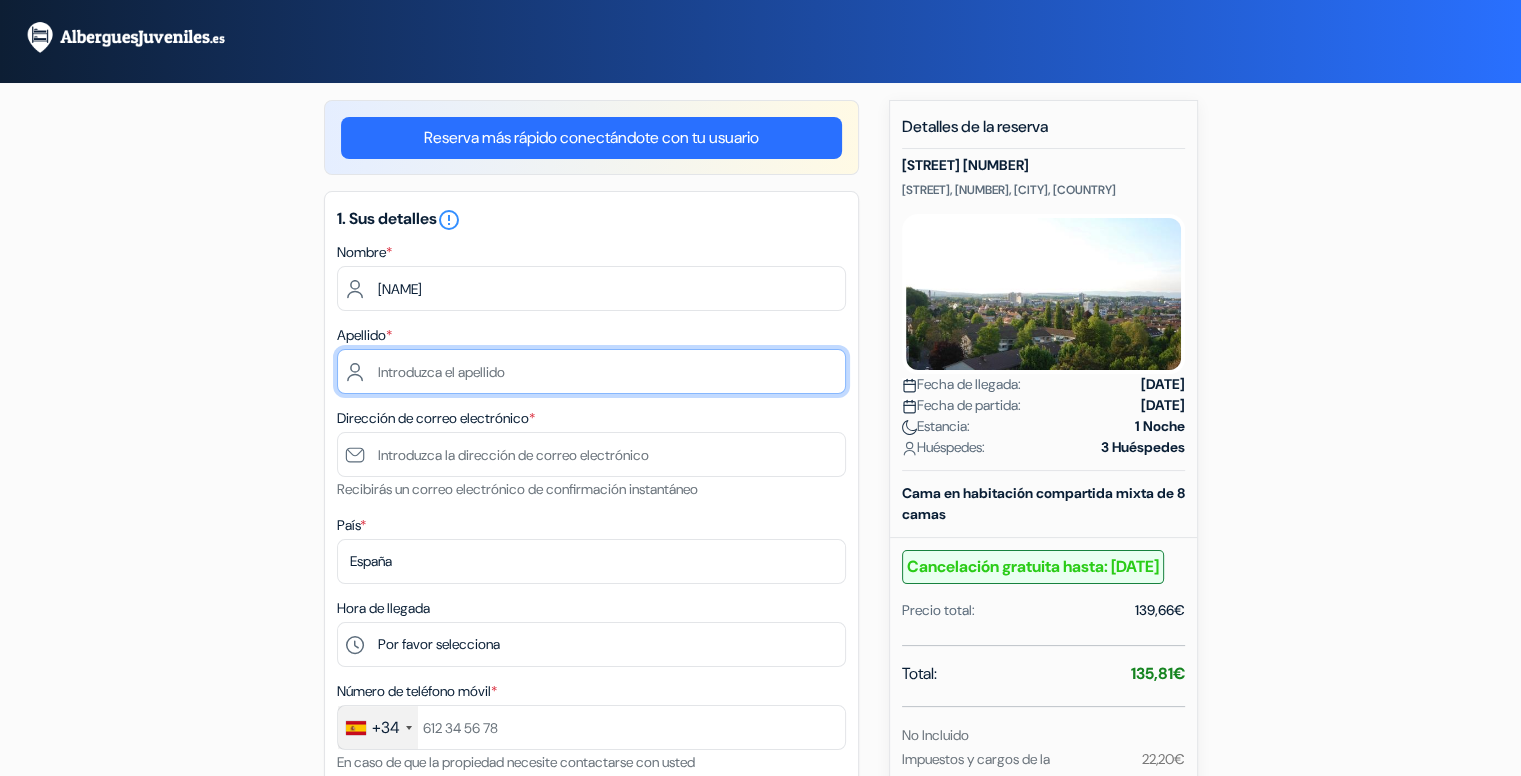 click at bounding box center (591, 371) 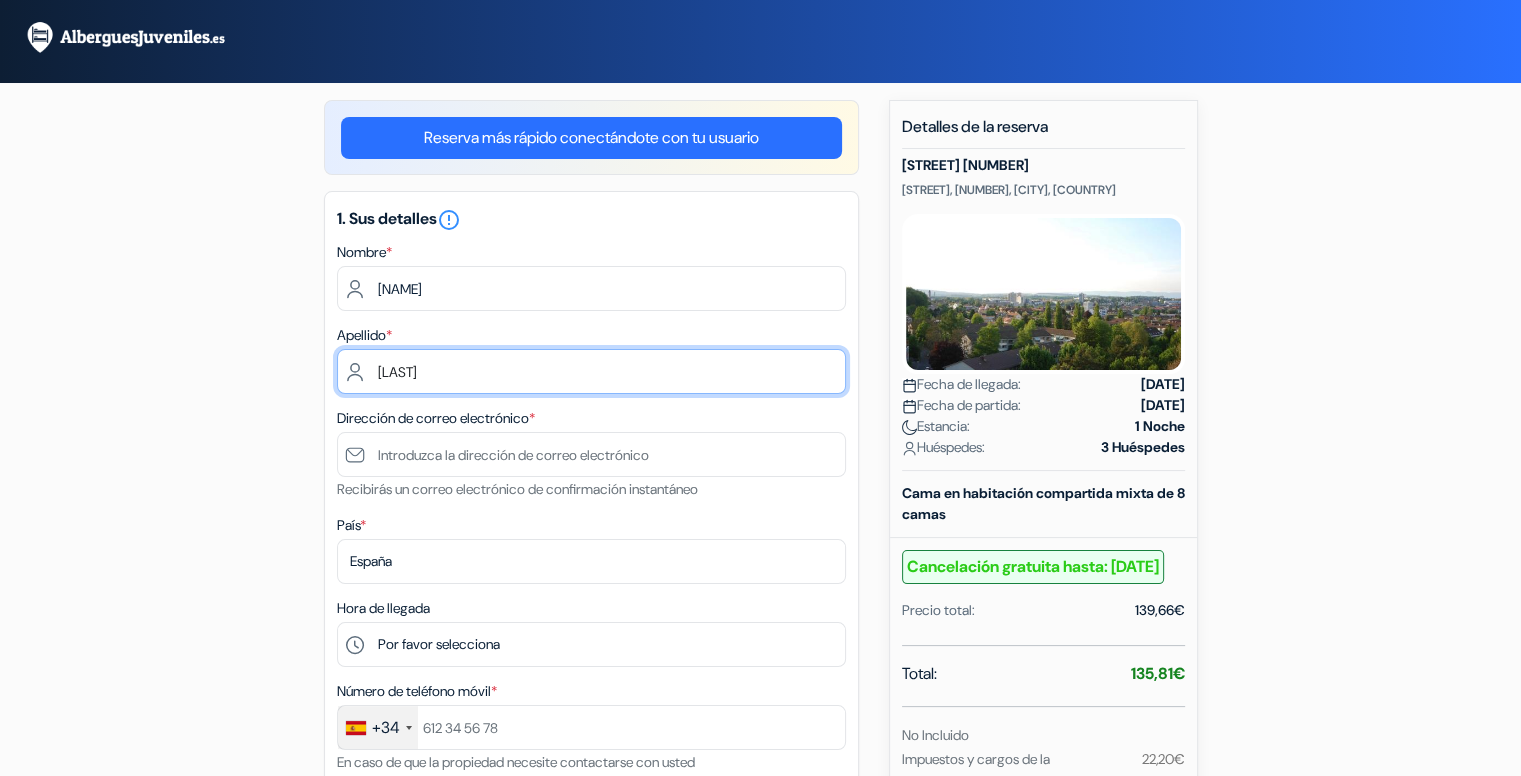 click on "Guasch" at bounding box center (591, 371) 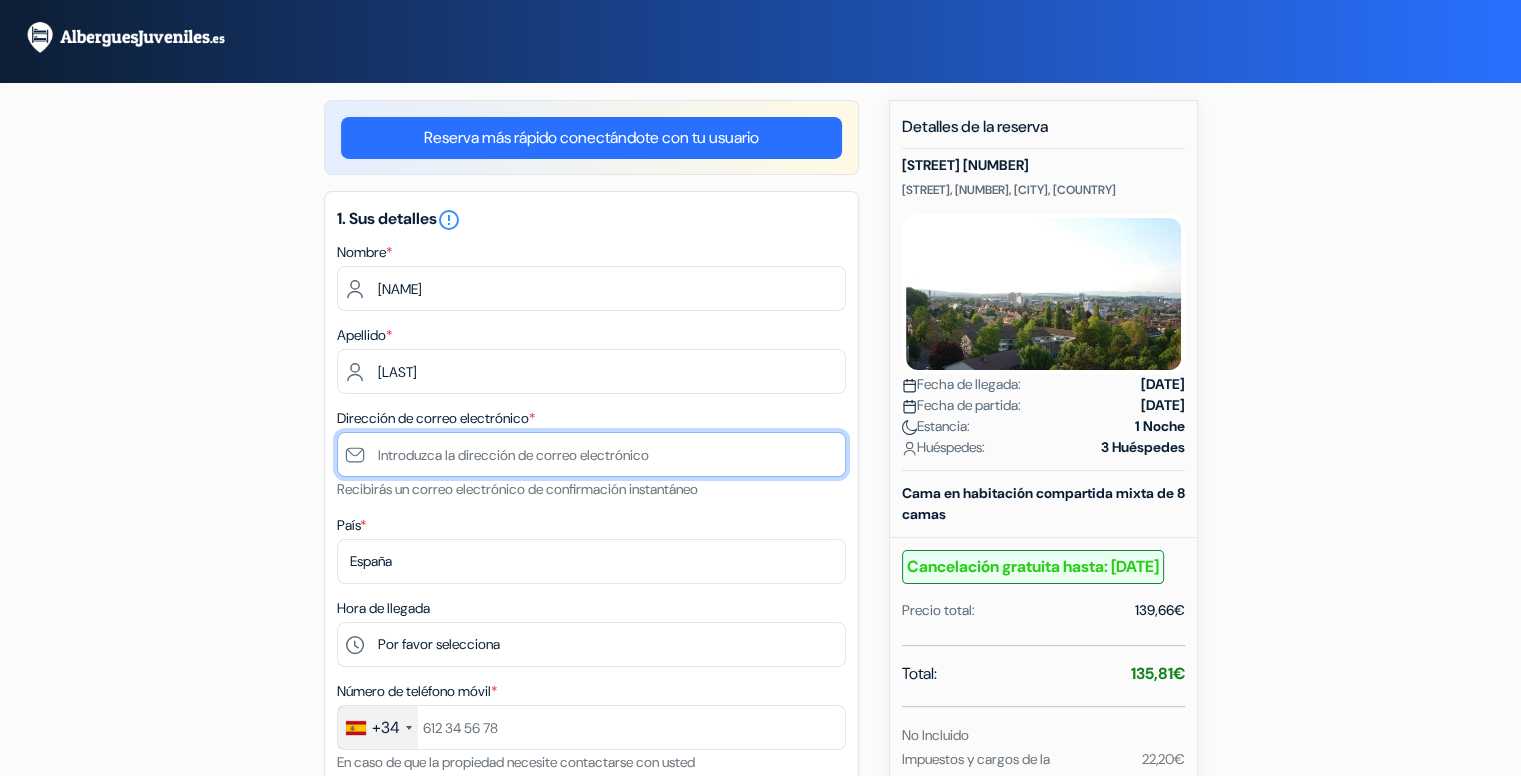 click at bounding box center (591, 454) 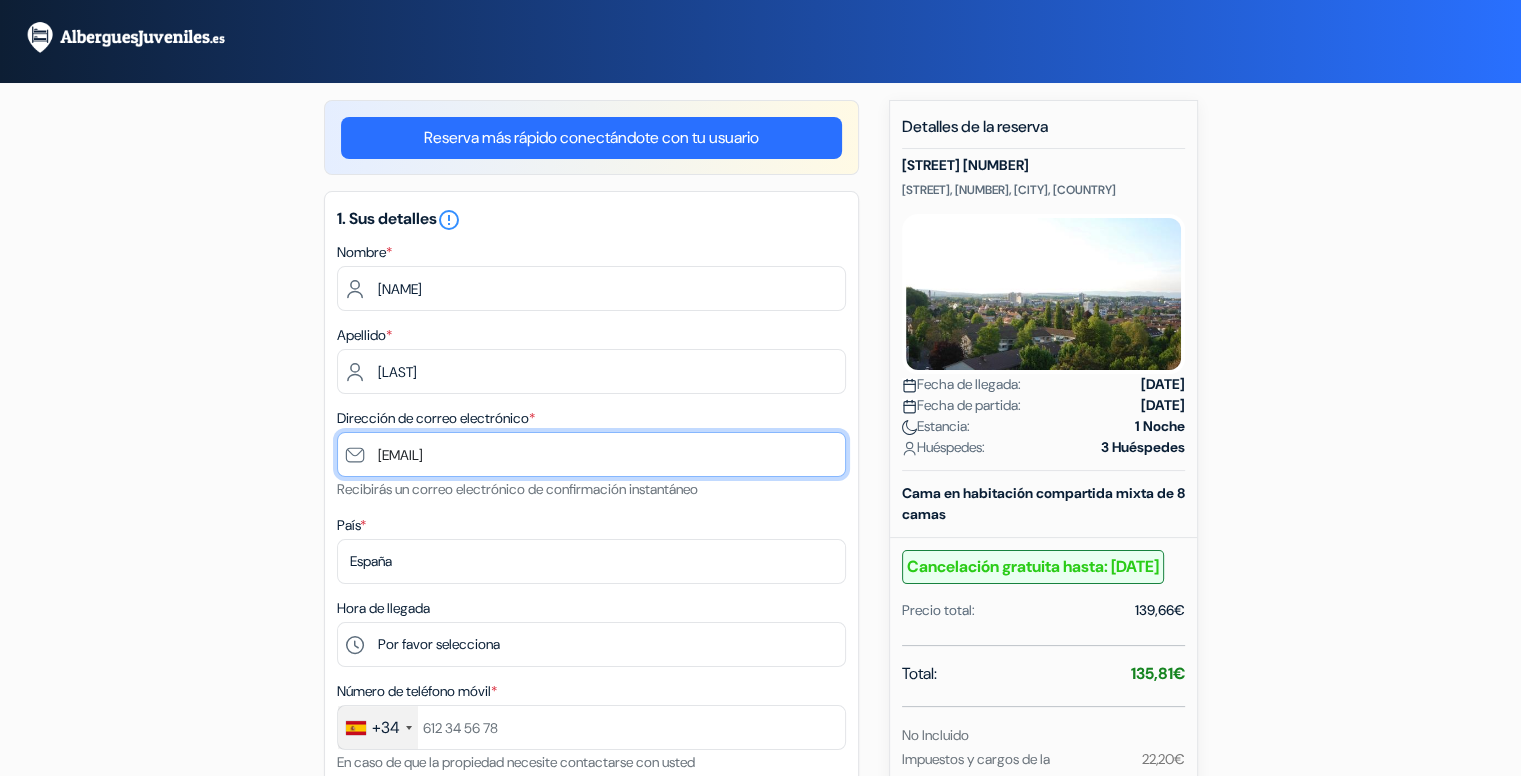 click on "guaschramis@gmail.com" at bounding box center [591, 454] 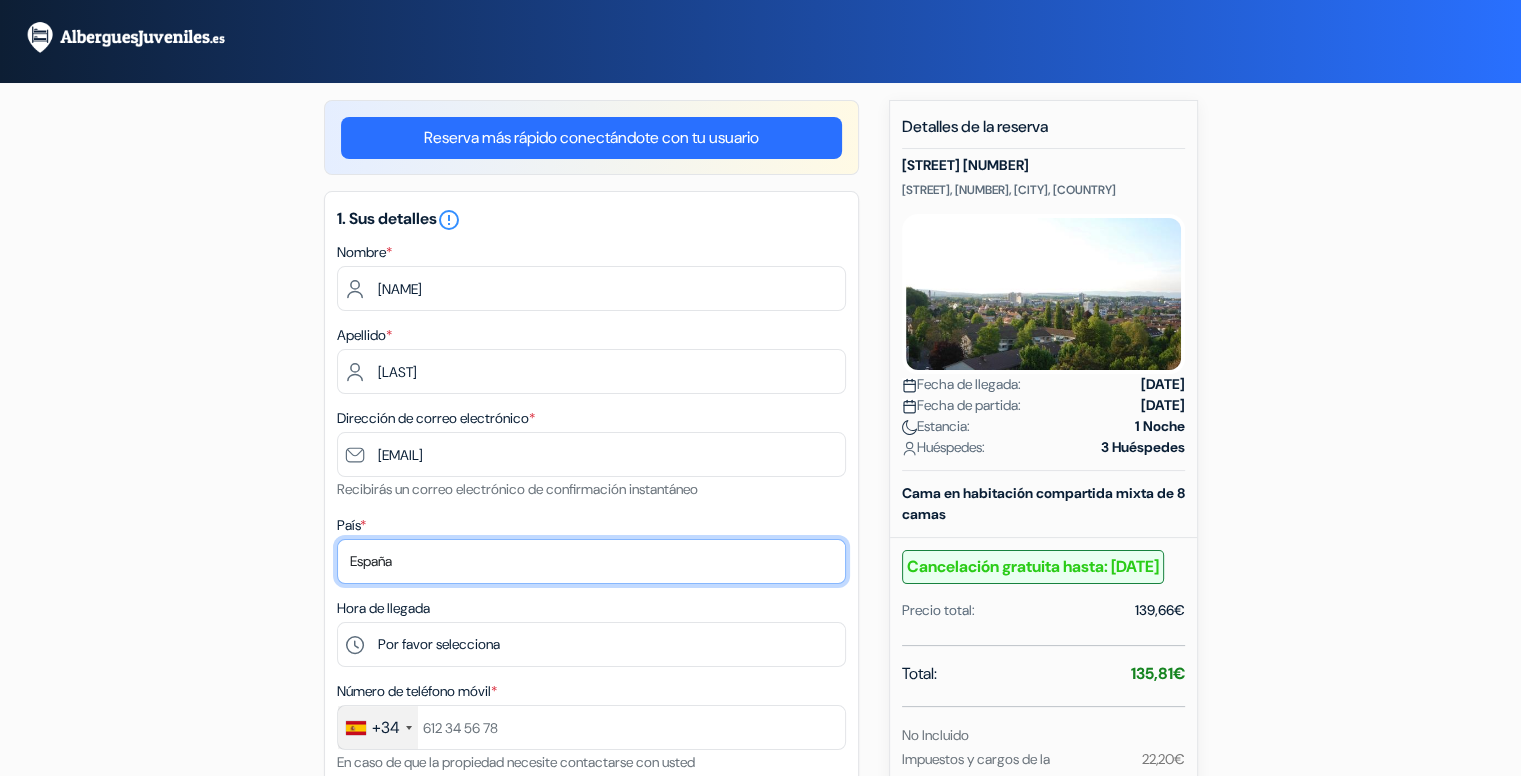 click on "Selecciona país
Abjasia
Afganistán
Albania
Alemania
Andorra
Angola
Anguila
Antigua y Barbuda
Arabia Saudí                                 Aruba" at bounding box center [591, 561] 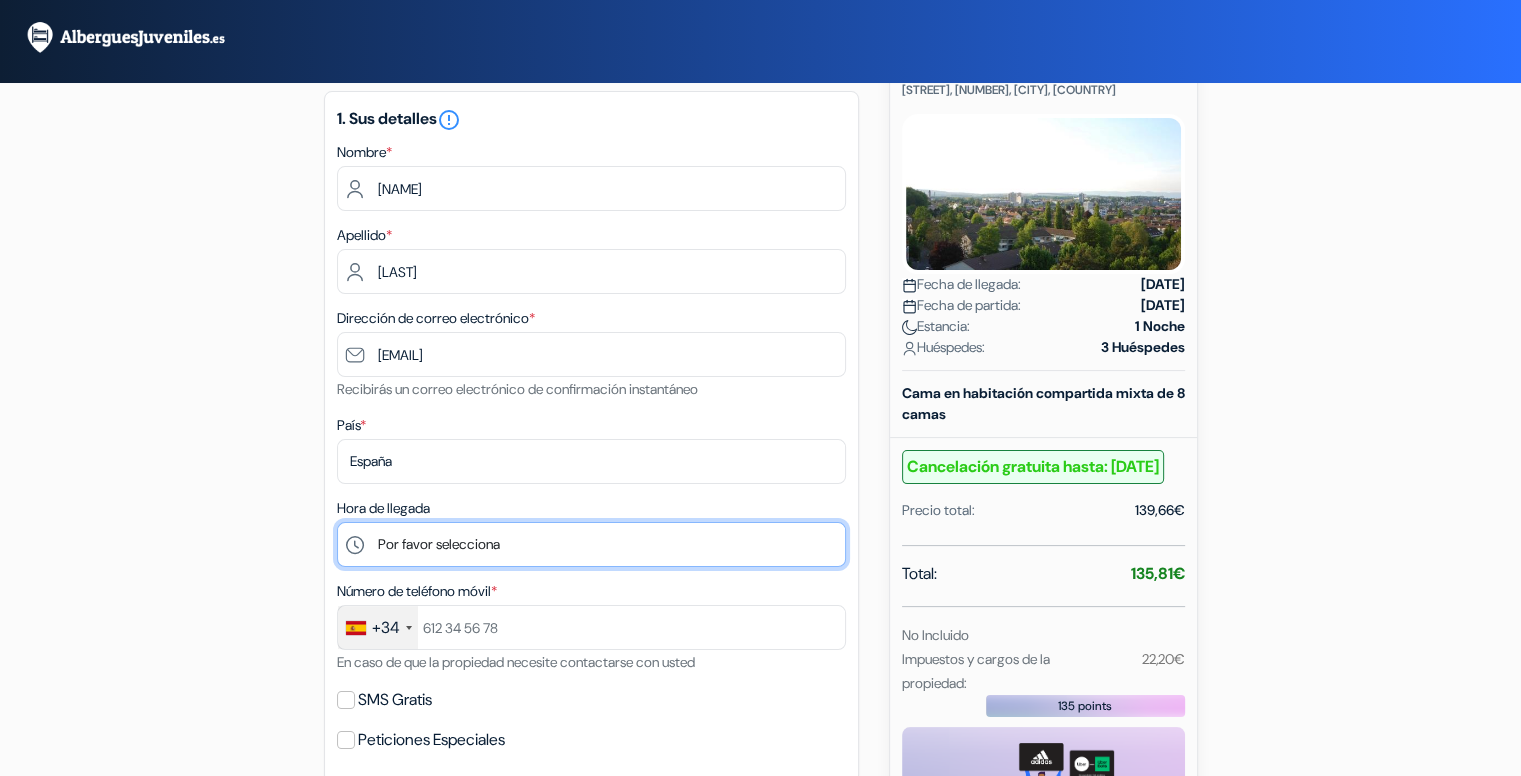 click on "Por favor selecciona
15:00
16:00
17:00
18:00
19:00
20:00
21:00
22:00" at bounding box center [591, 544] 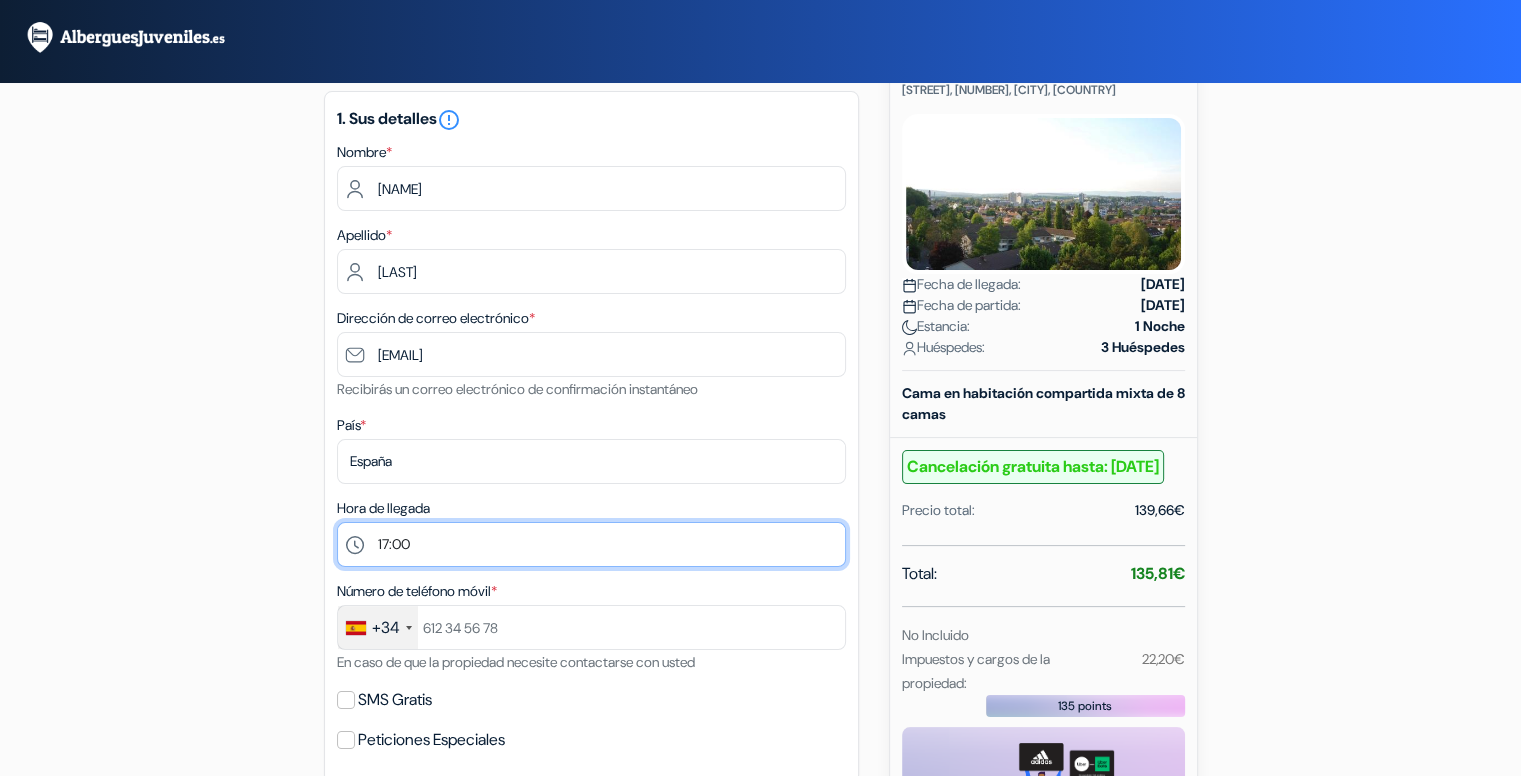 click on "Por favor selecciona
15:00
16:00
17:00
18:00
19:00
20:00
21:00
22:00" at bounding box center (591, 544) 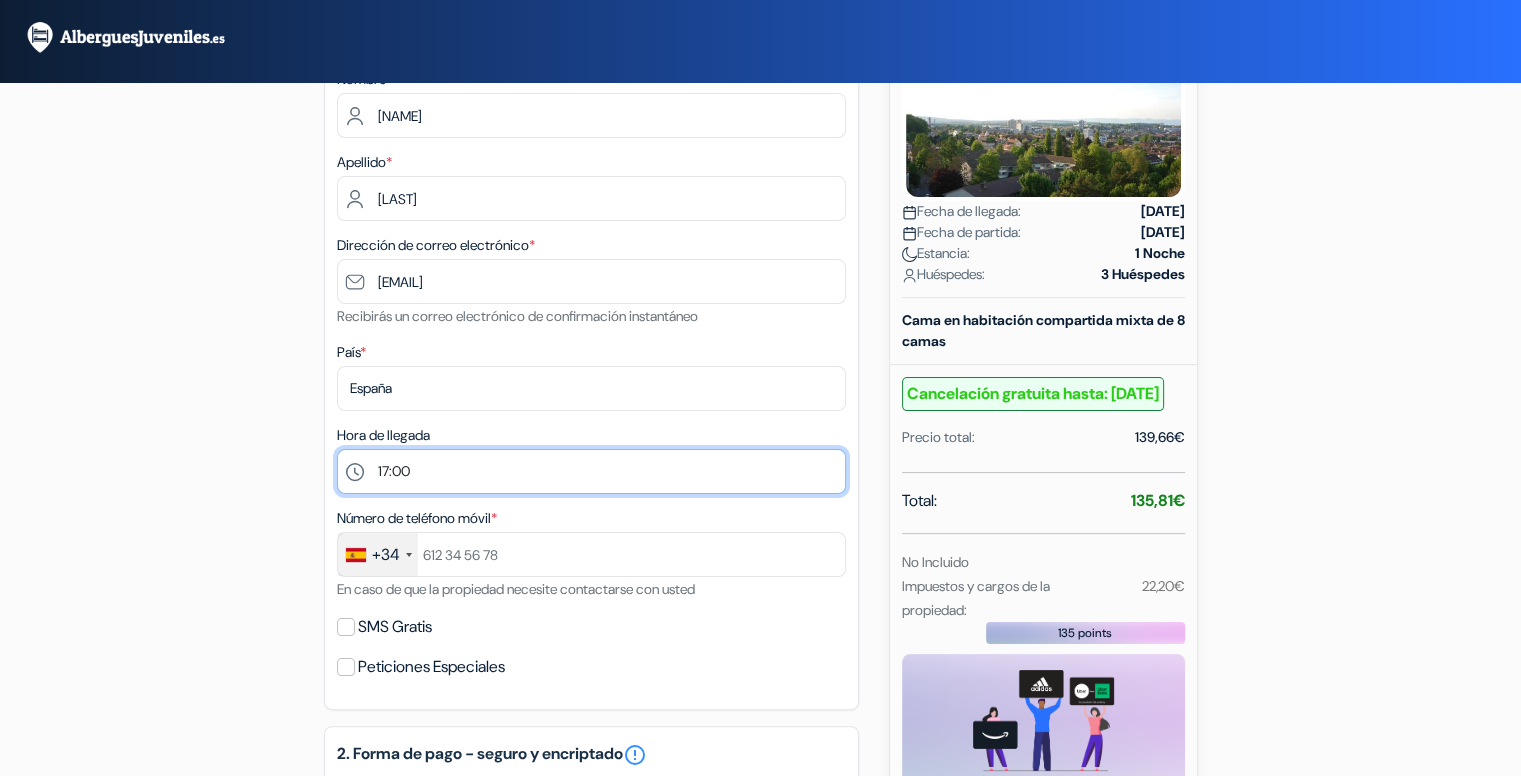 scroll, scrollTop: 400, scrollLeft: 0, axis: vertical 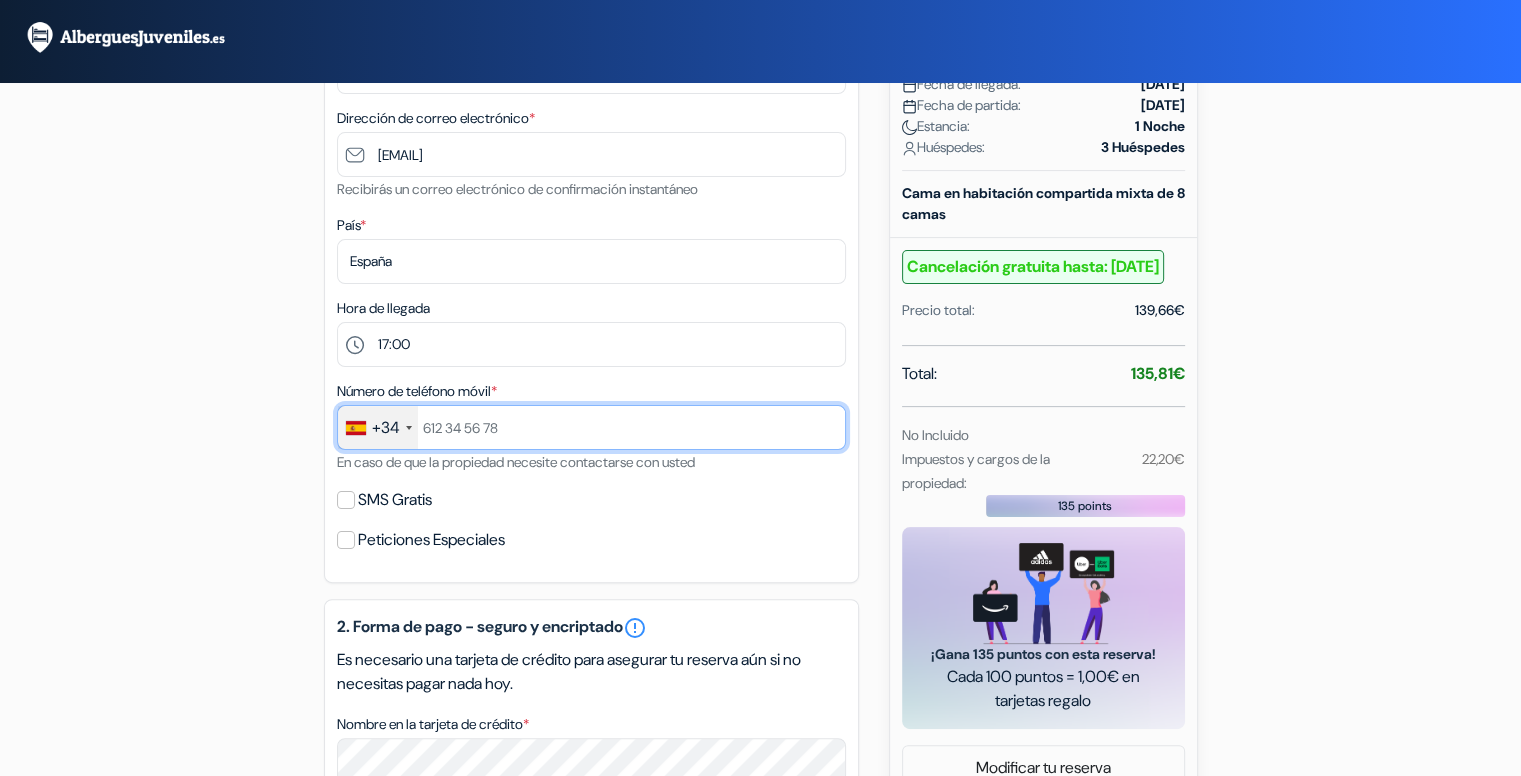 click at bounding box center [591, 427] 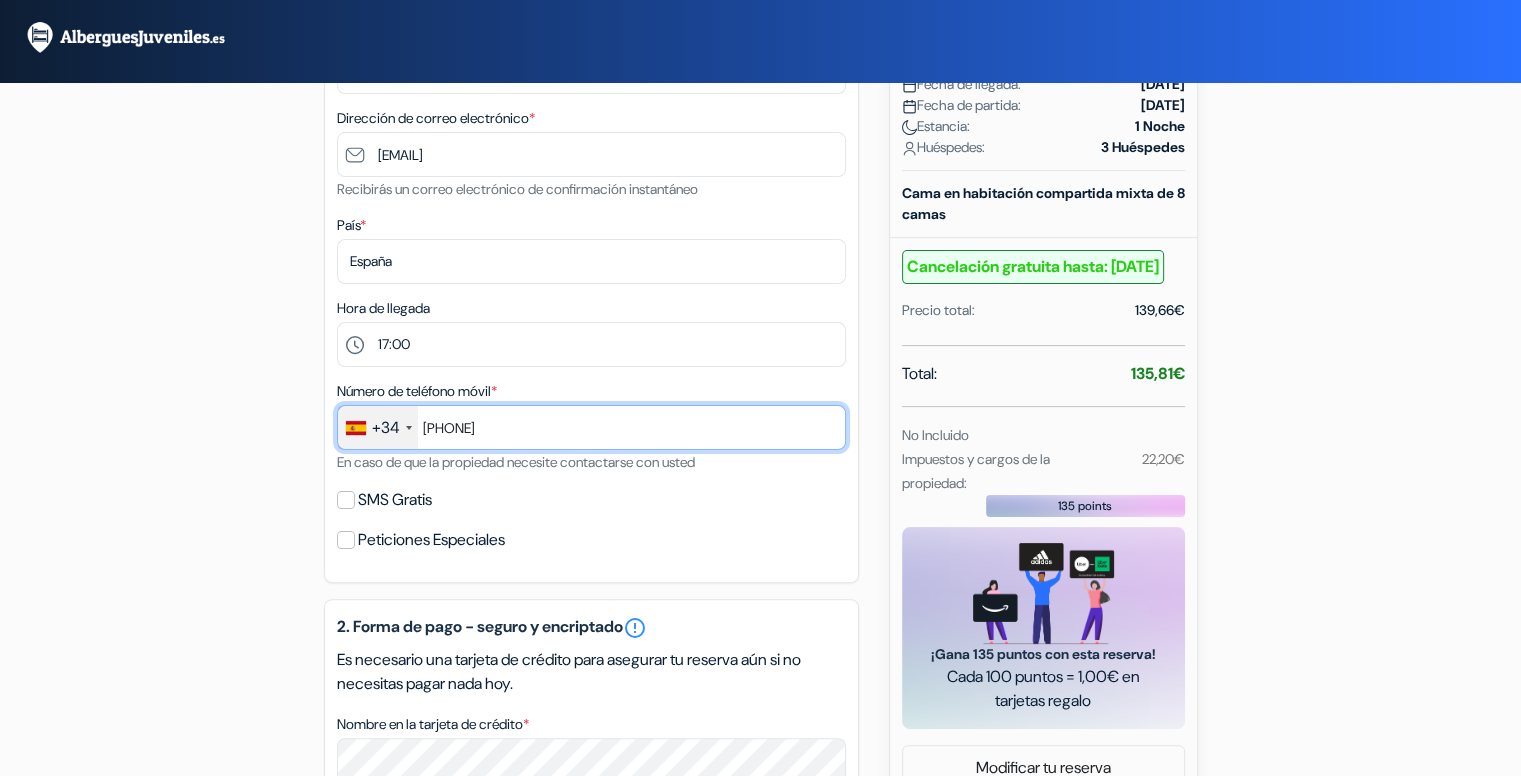 type on "664165697" 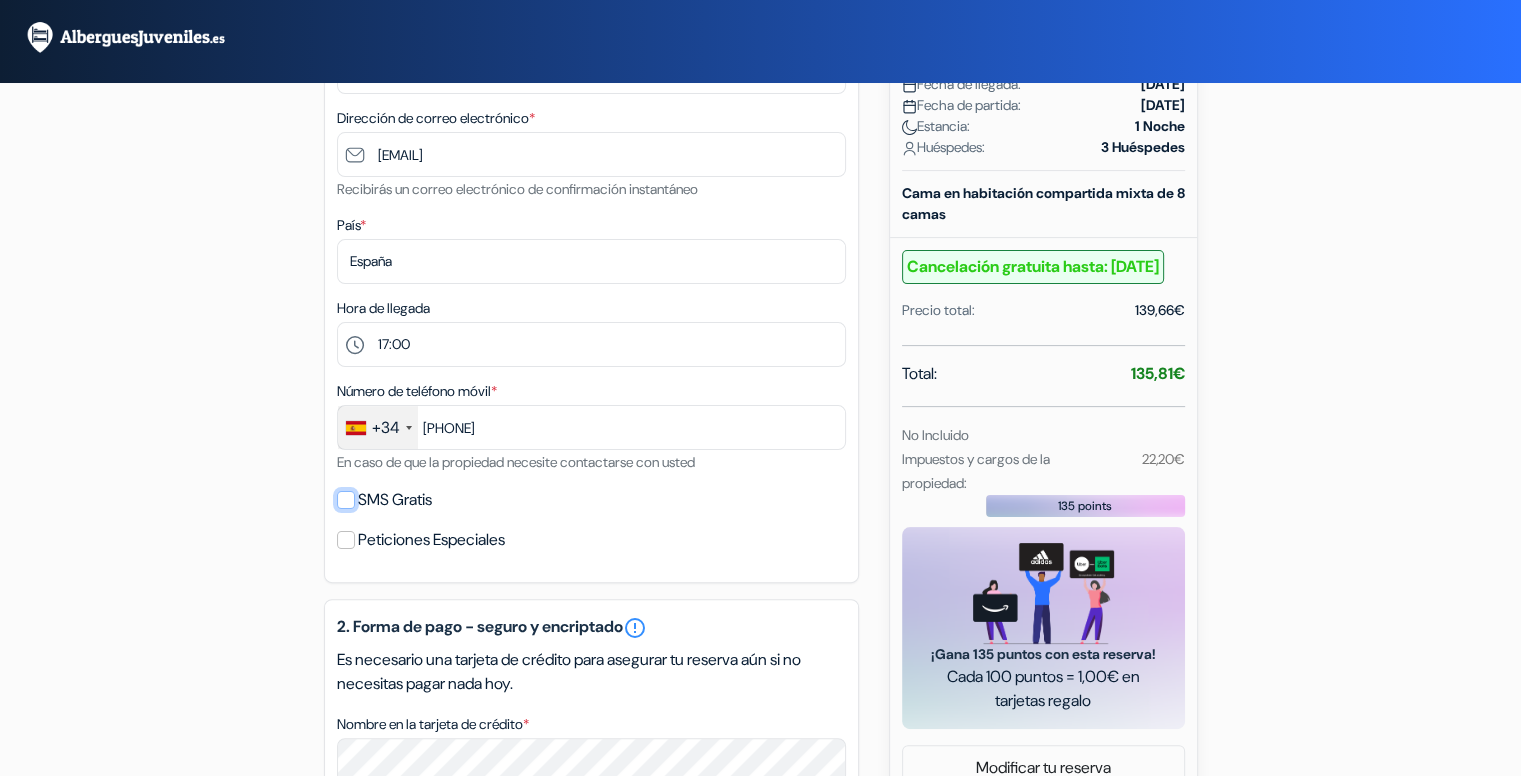 click on "SMS Gratis" at bounding box center (346, 500) 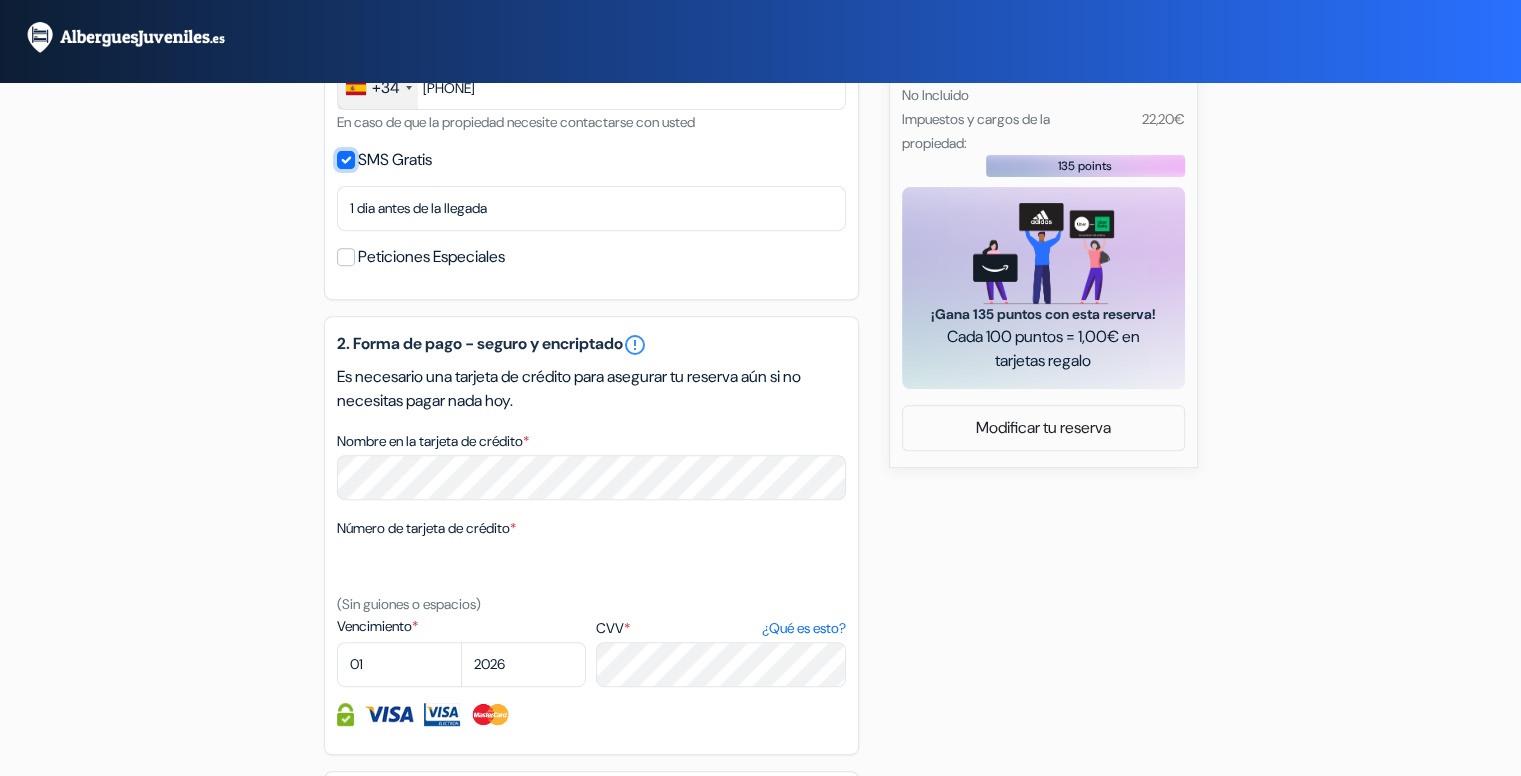scroll, scrollTop: 800, scrollLeft: 0, axis: vertical 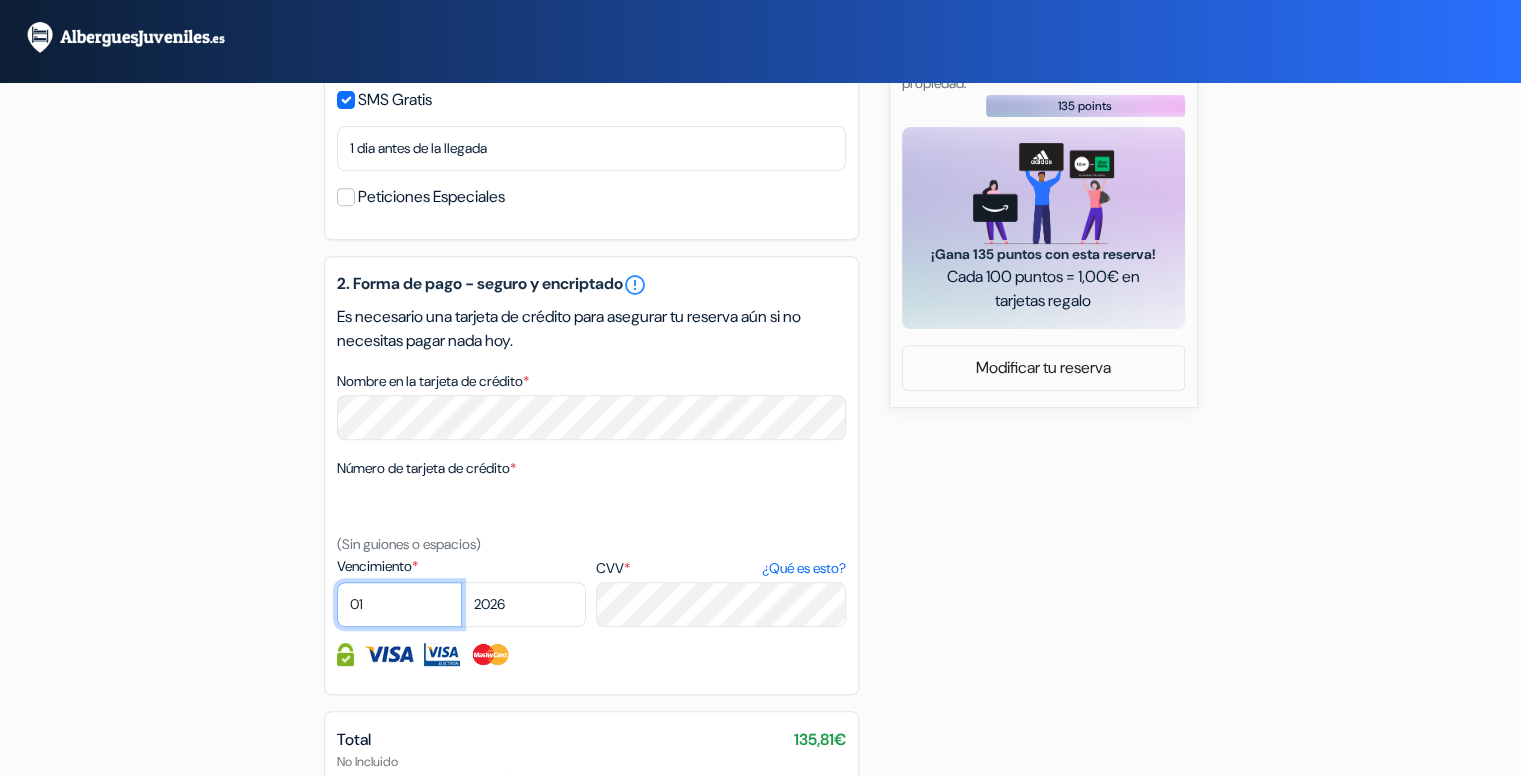 click on "01
02
03
04
05
06
07
08
09
10
11
12" at bounding box center [399, 604] 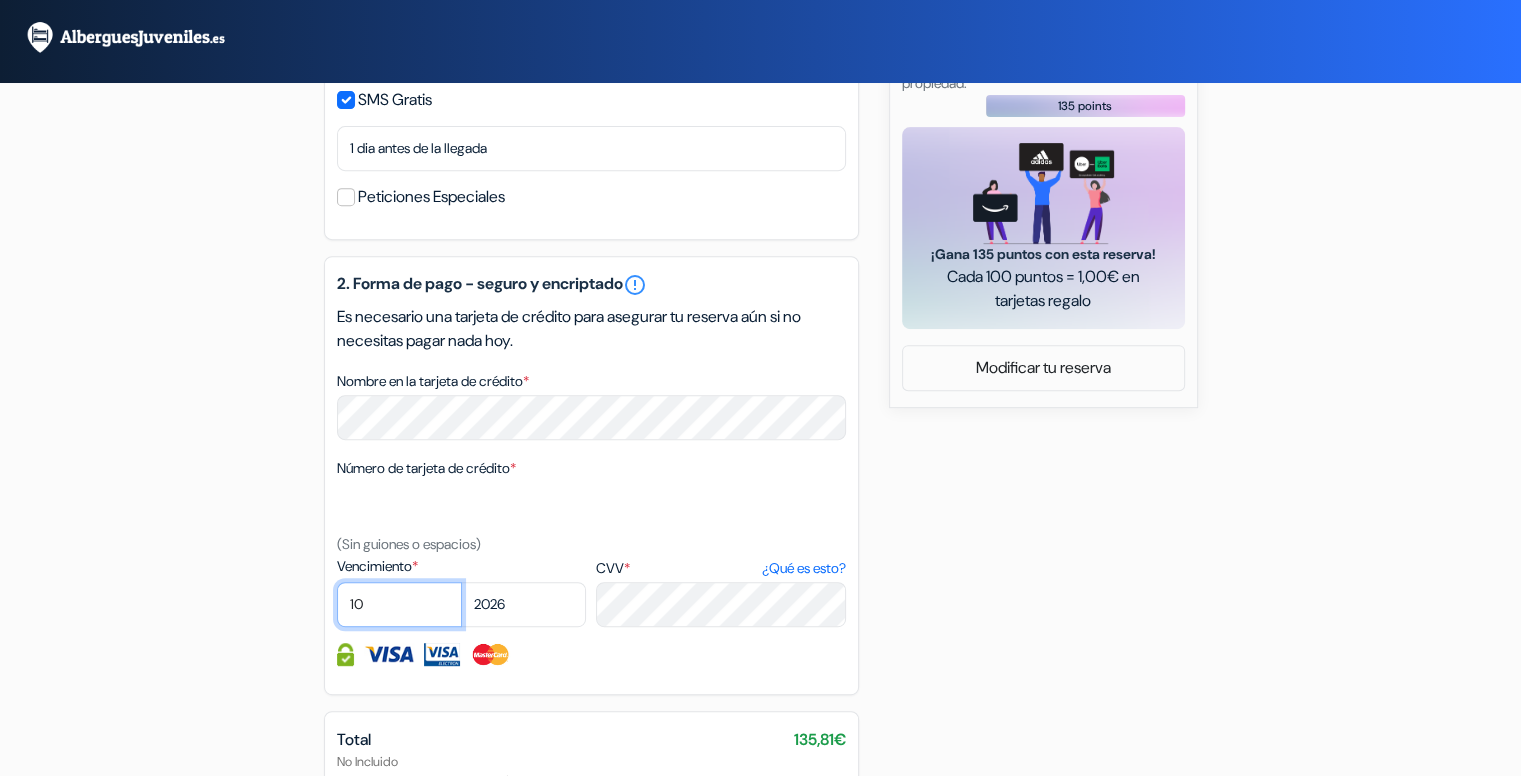 click on "01
02
03
04
05
06
07
08
09
10
11
12" at bounding box center (399, 604) 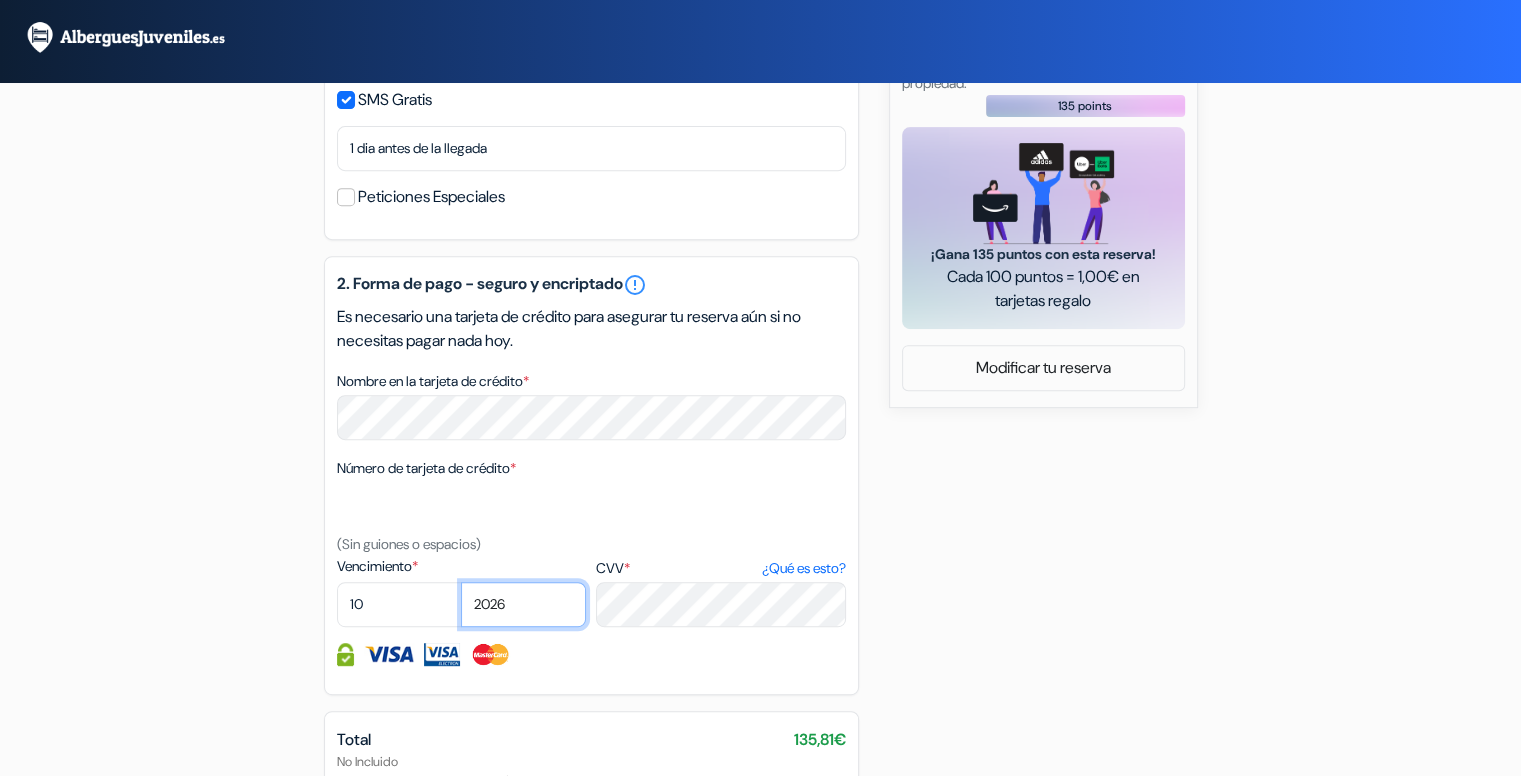 click on "2025
2026
2027
2028
2029
2030
2031
2032
2033
2034
2035
2036 2037 2038 2039 2040 2041" at bounding box center (523, 604) 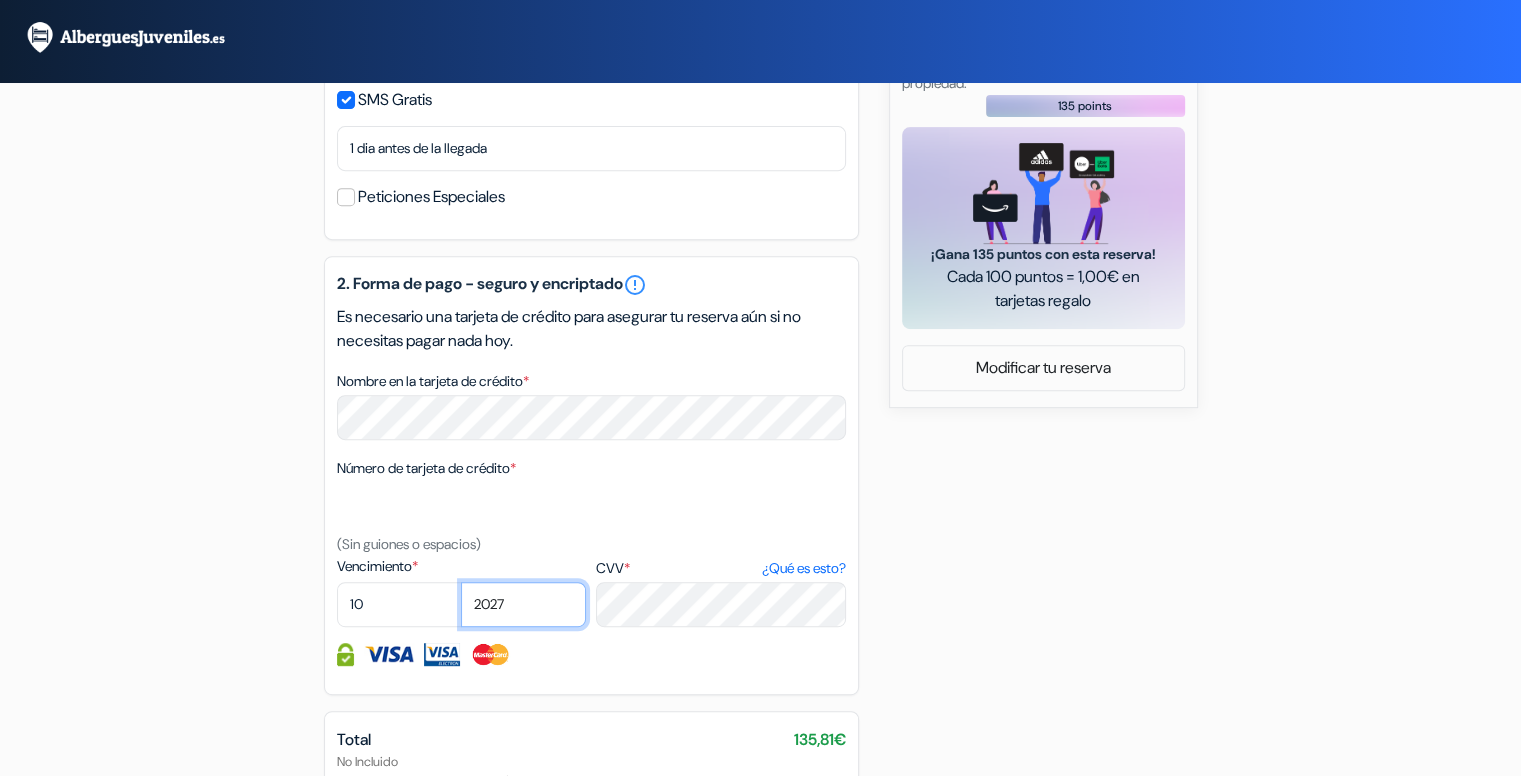 click on "2025
2026
2027
2028
2029
2030
2031
2032
2033
2034
2035
2036 2037 2038 2039 2040 2041" at bounding box center (523, 604) 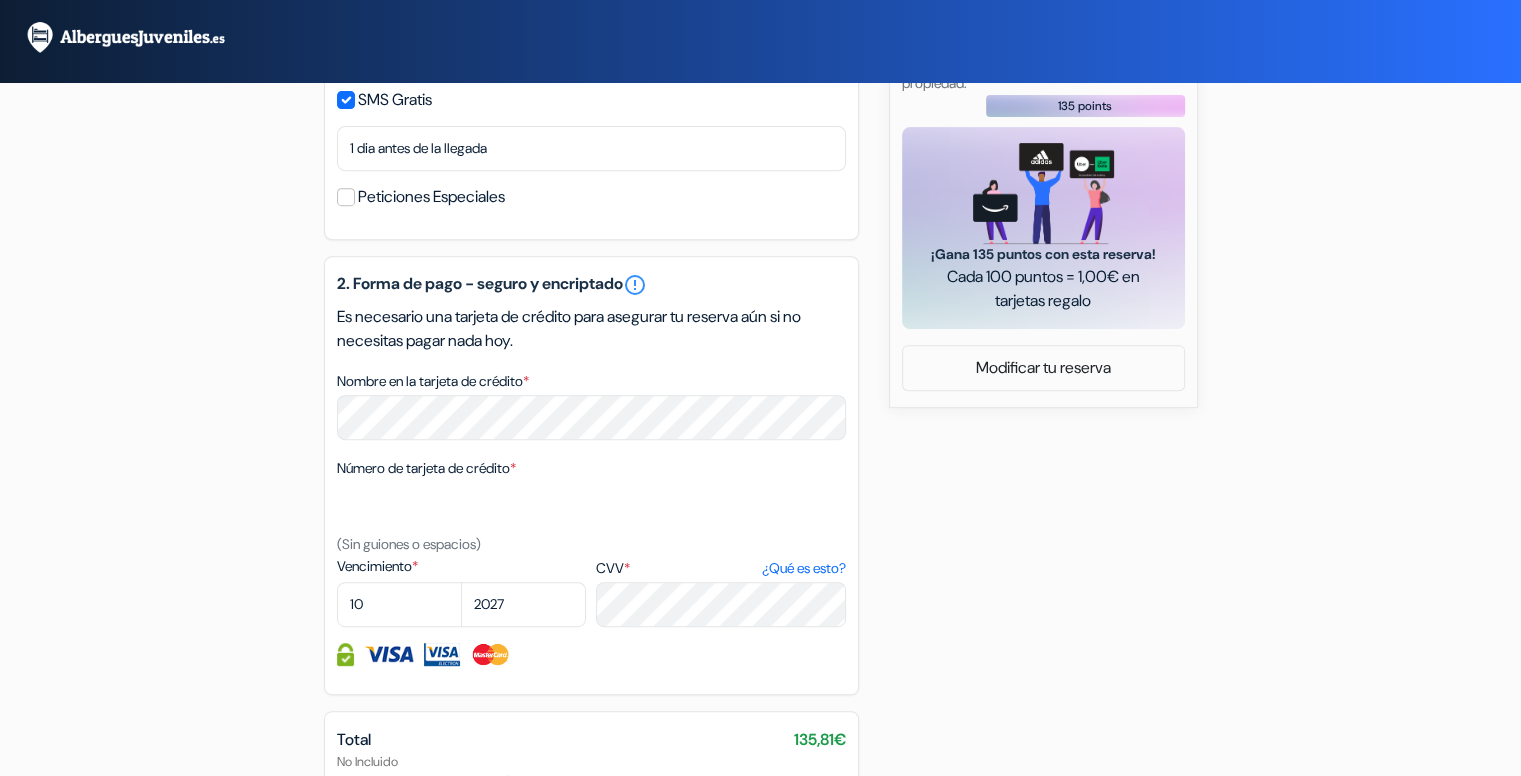 click at bounding box center (591, 654) 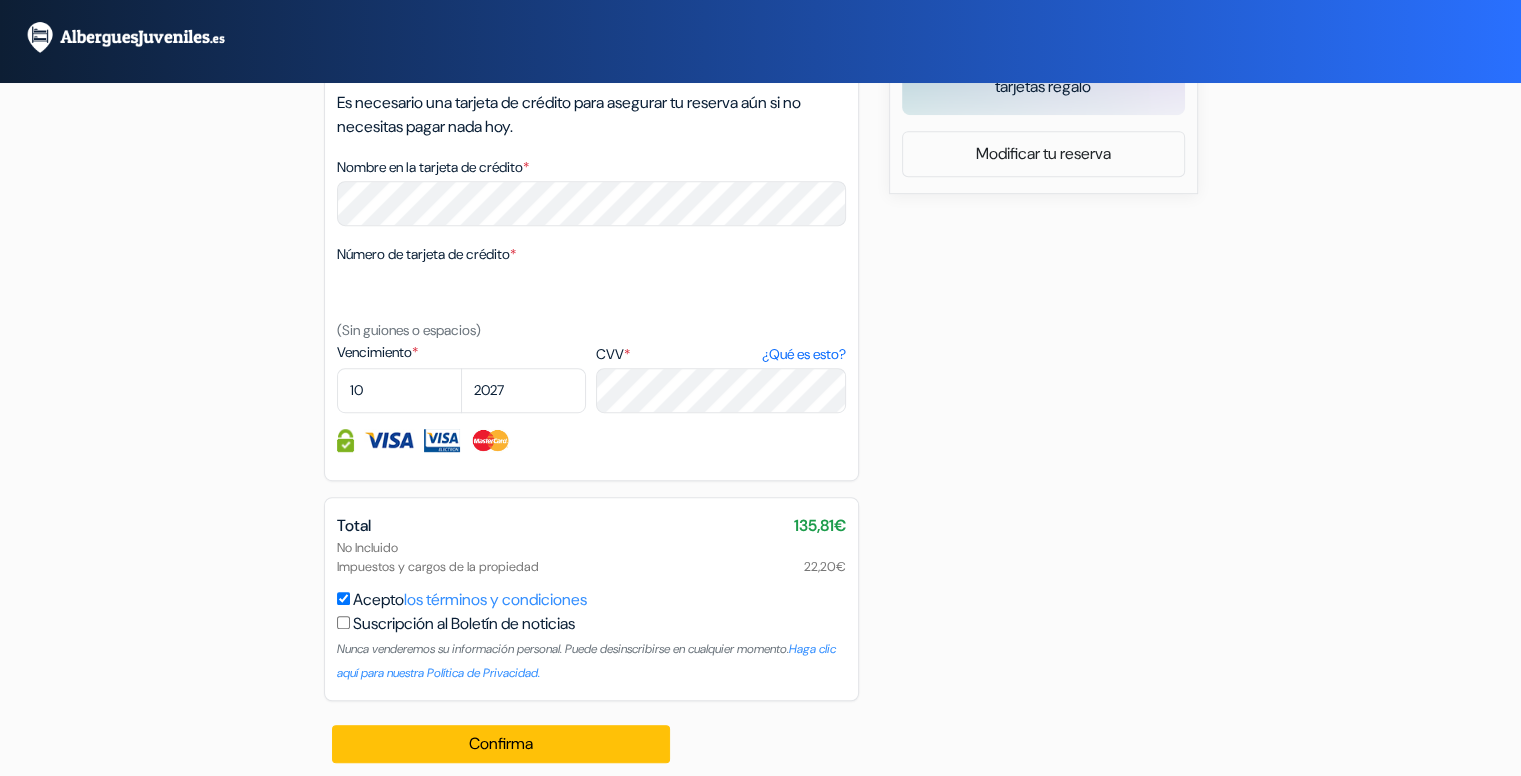 scroll, scrollTop: 1027, scrollLeft: 0, axis: vertical 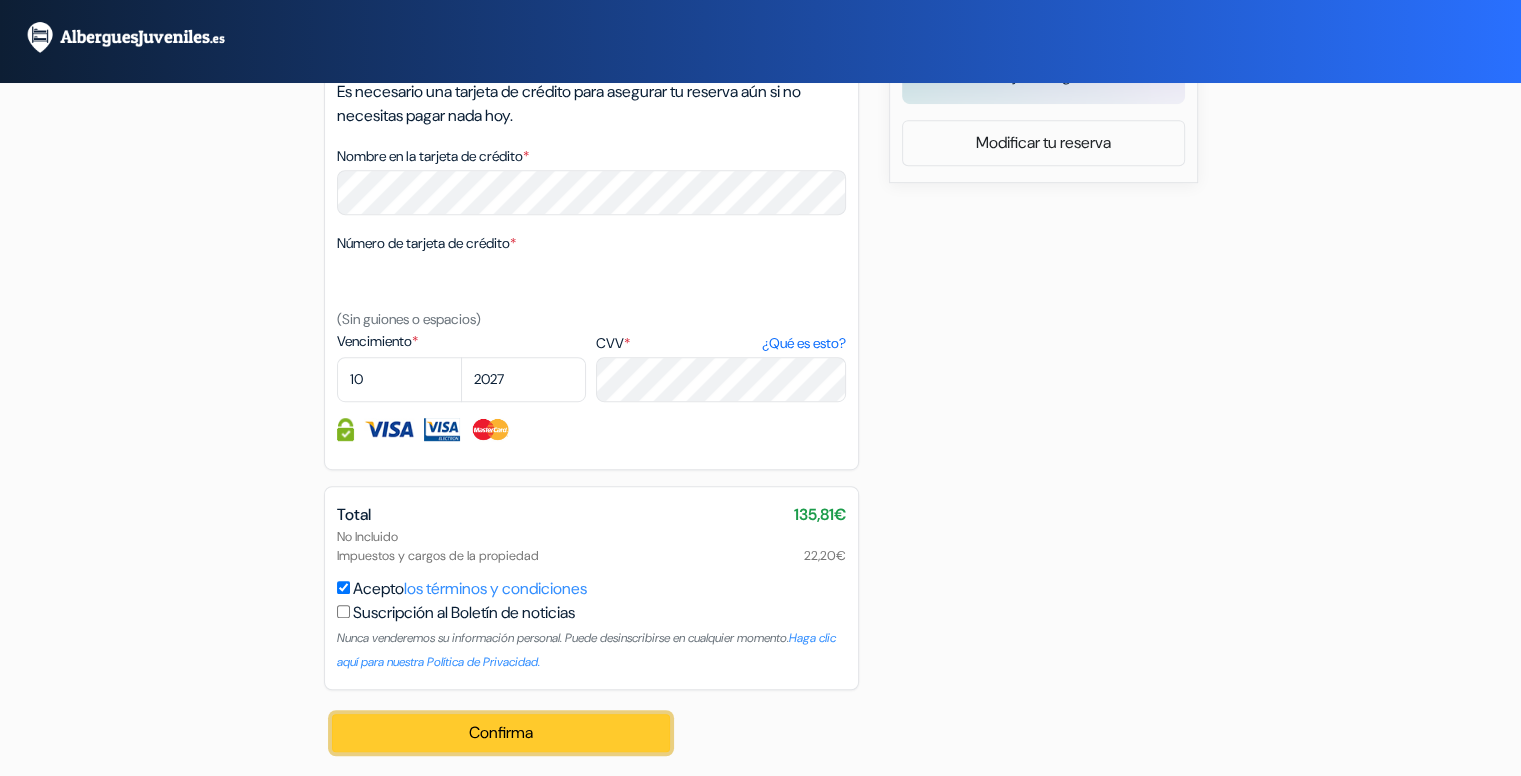 click on "Confirma
Loading..." at bounding box center [501, 733] 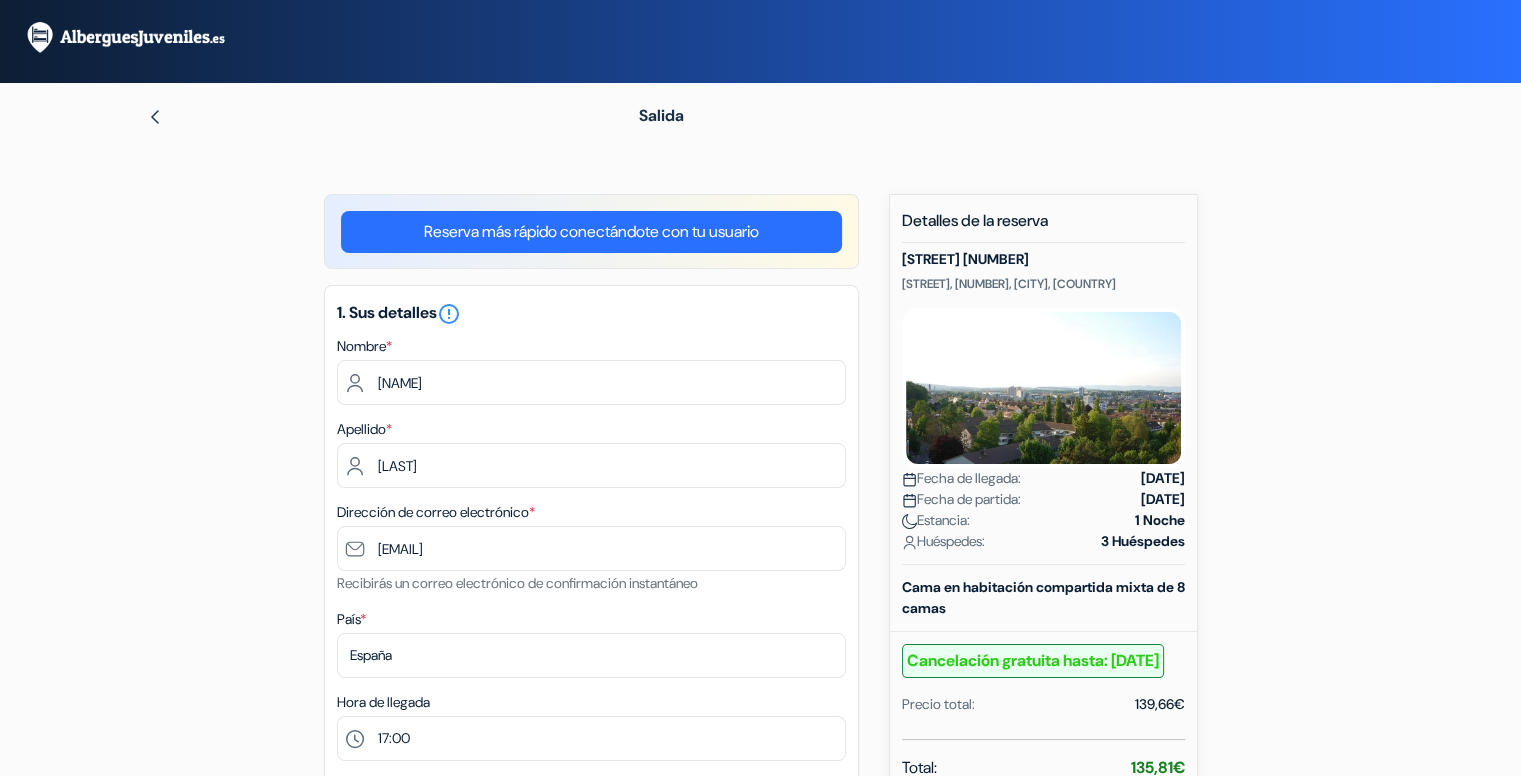 scroll, scrollTop: 0, scrollLeft: 0, axis: both 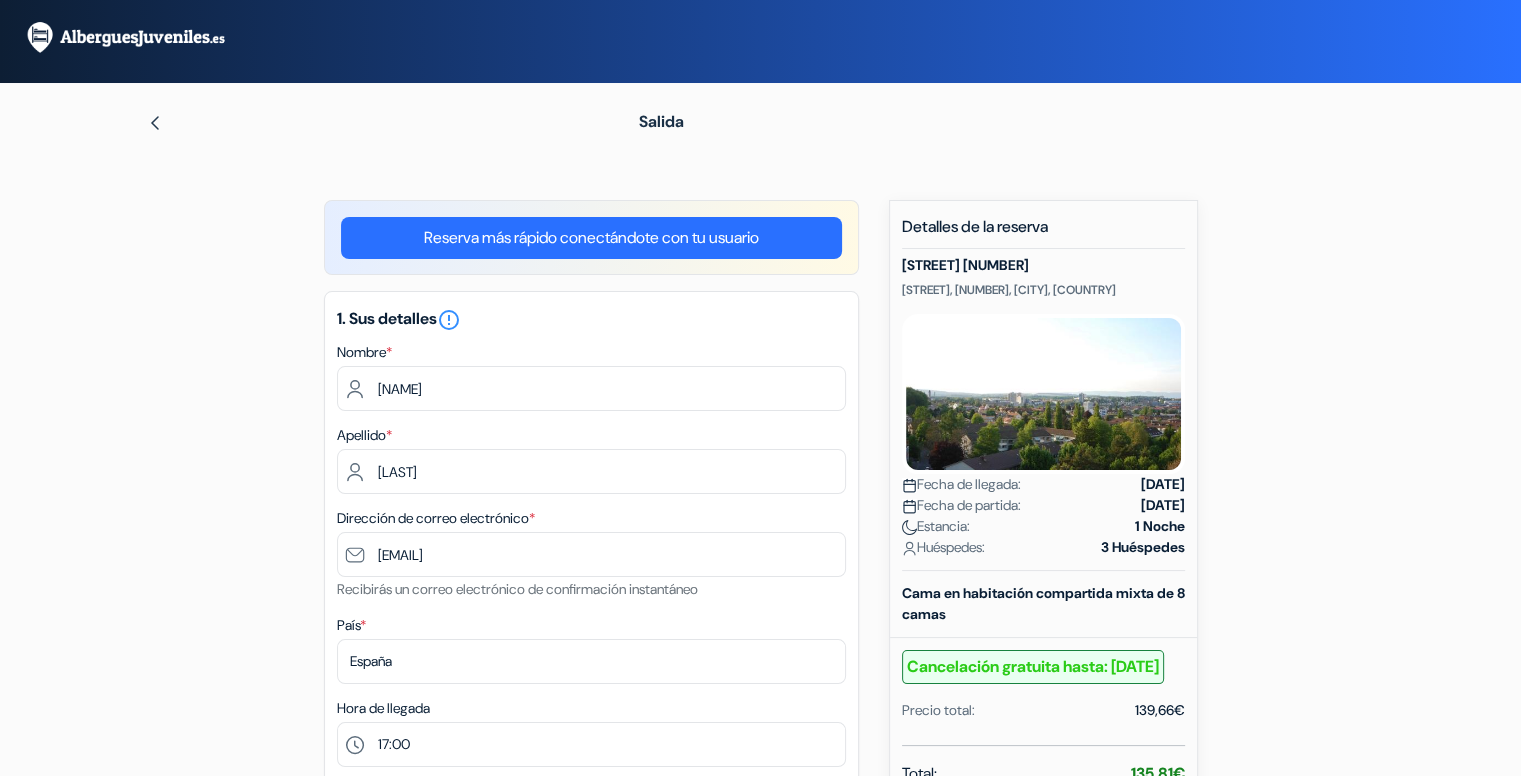 click at bounding box center [155, 123] 